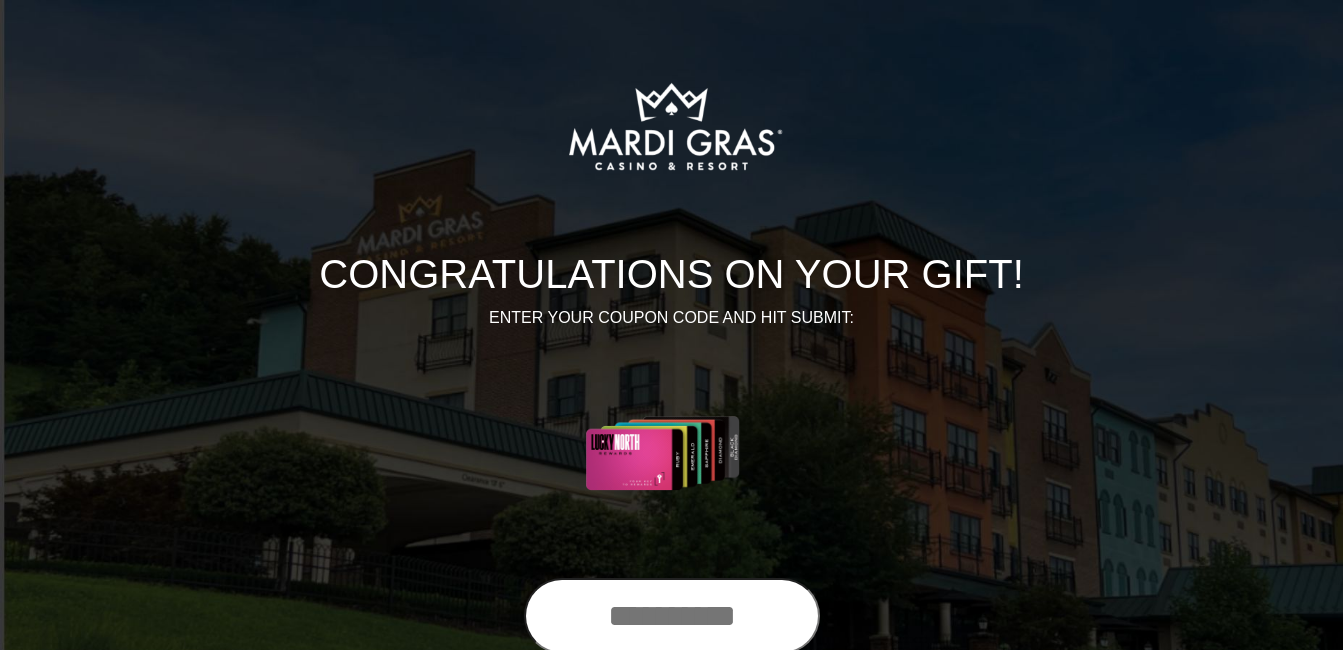 scroll, scrollTop: 0, scrollLeft: 0, axis: both 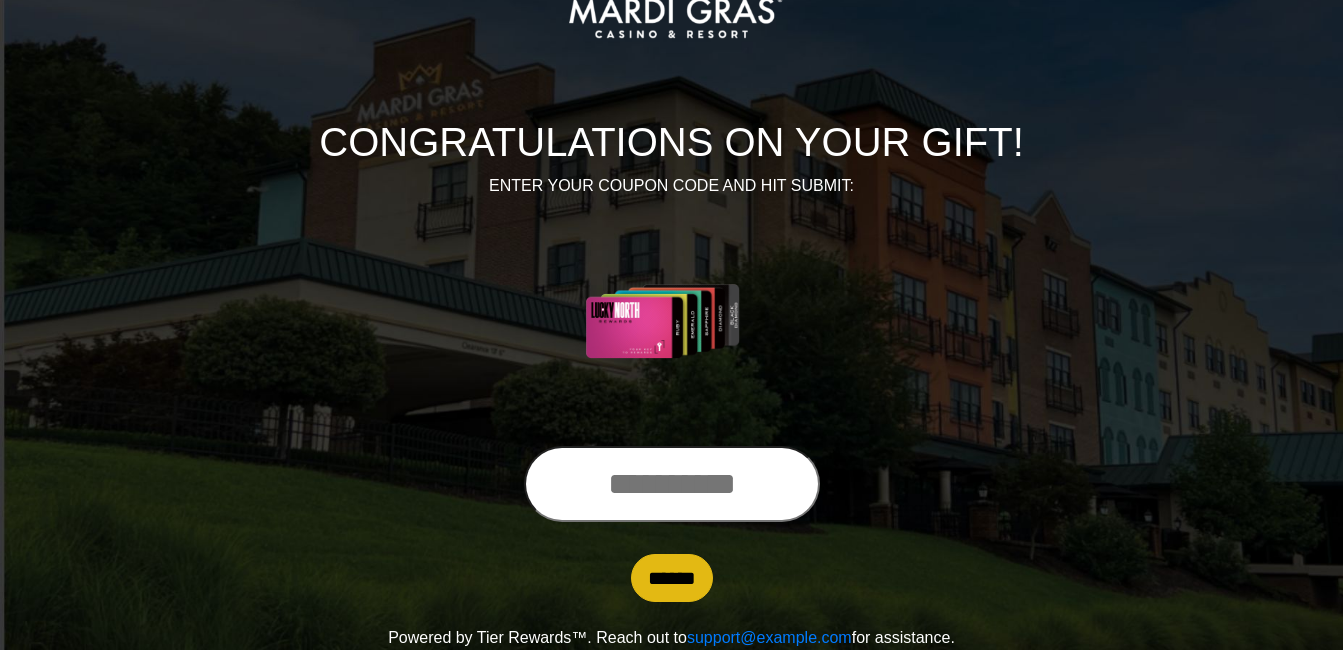 click at bounding box center (672, 484) 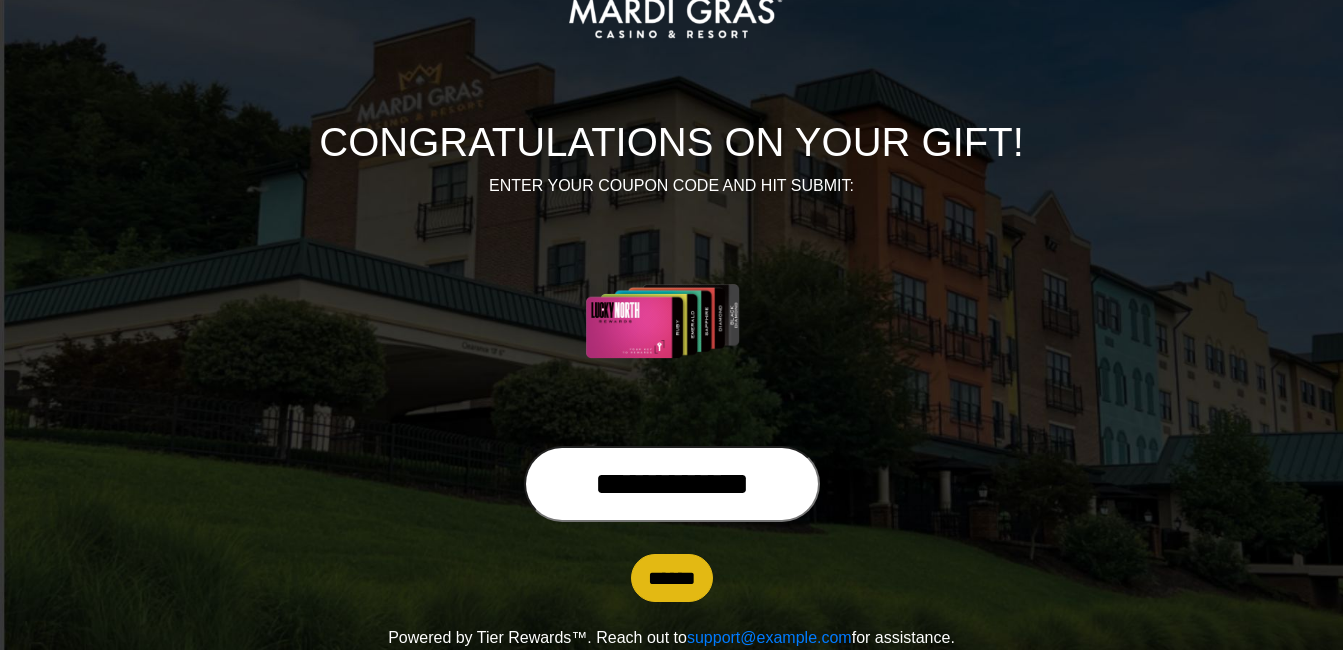 type on "**********" 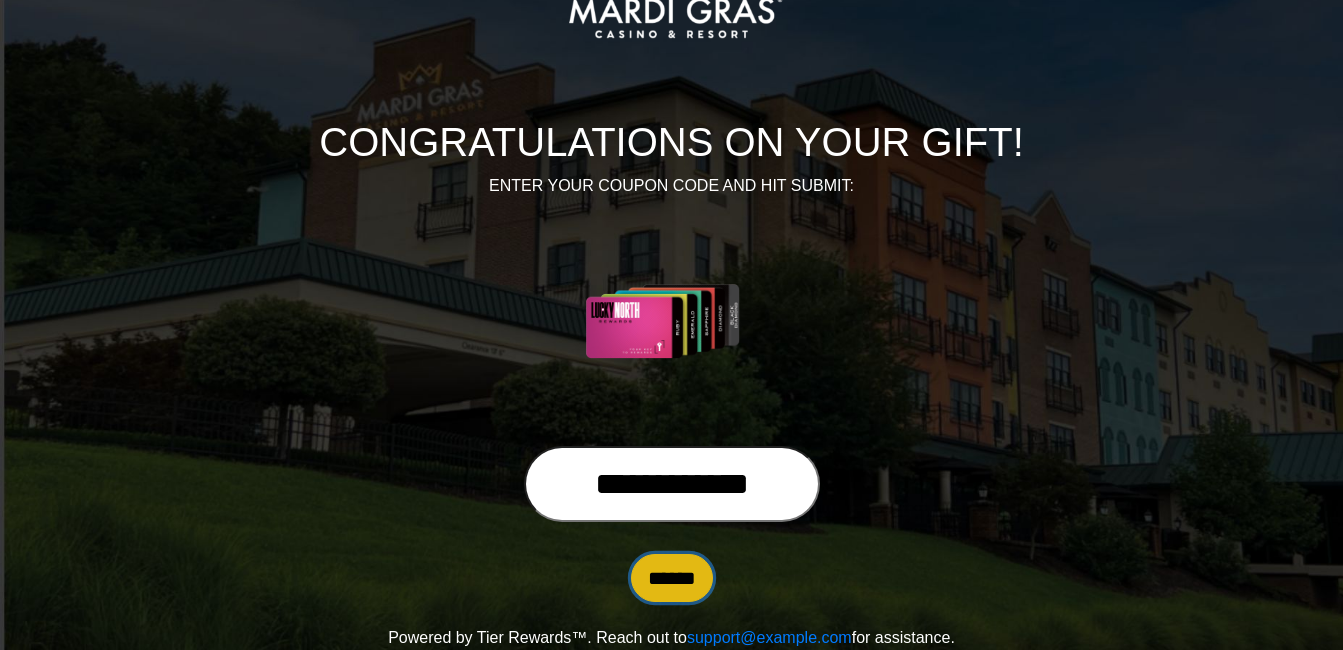 click on "******" at bounding box center (672, 578) 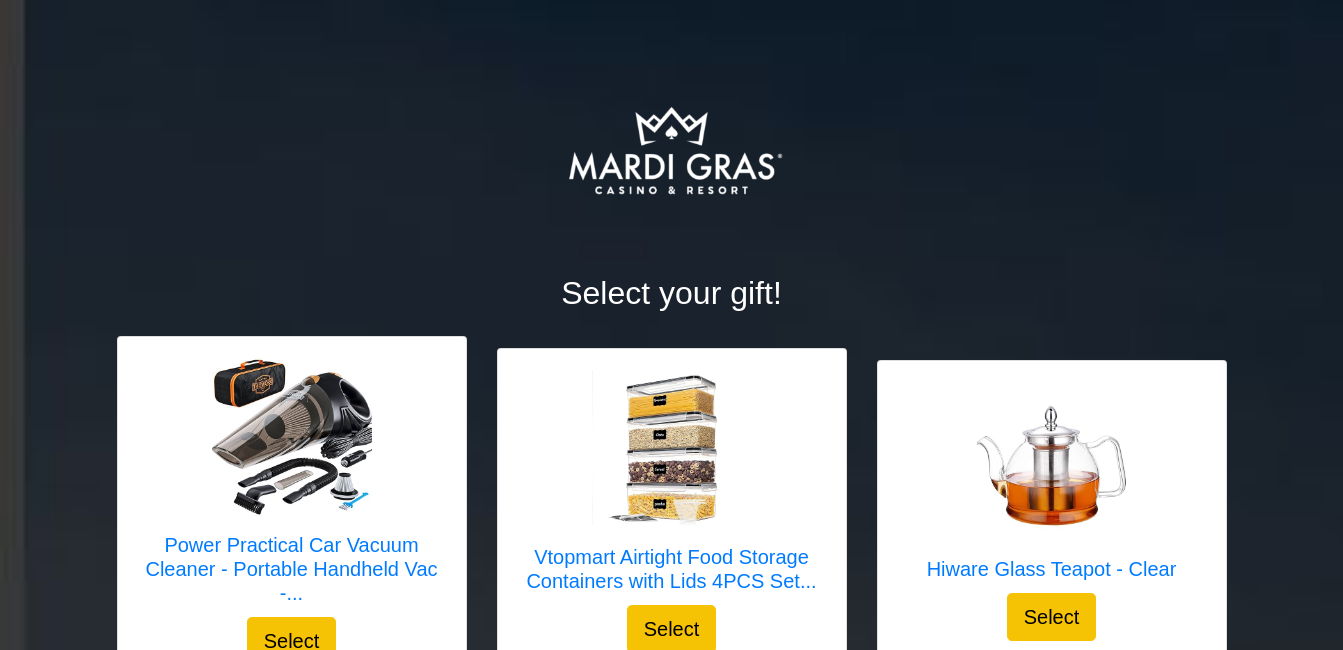 scroll, scrollTop: 0, scrollLeft: 0, axis: both 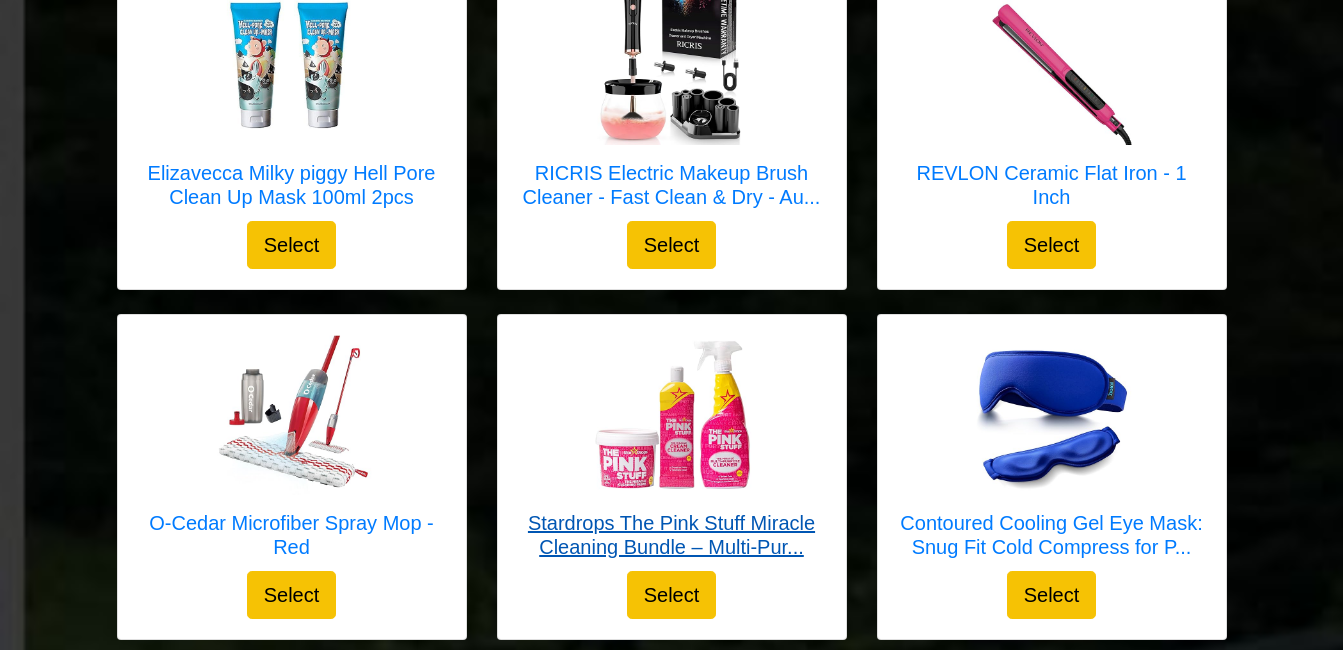 click on "Stardrops The Pink Stuff Miracle Cleaning Bundle – Multi-Pur..." at bounding box center [672, 535] 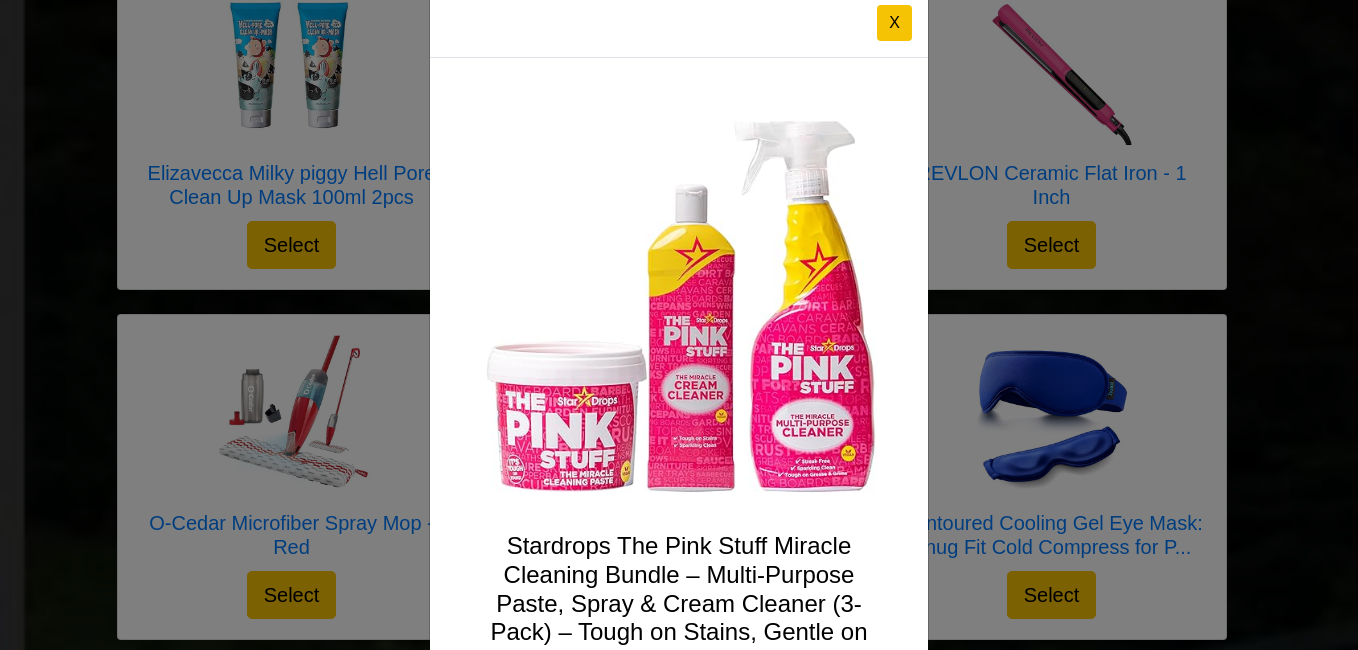 scroll, scrollTop: 227, scrollLeft: 0, axis: vertical 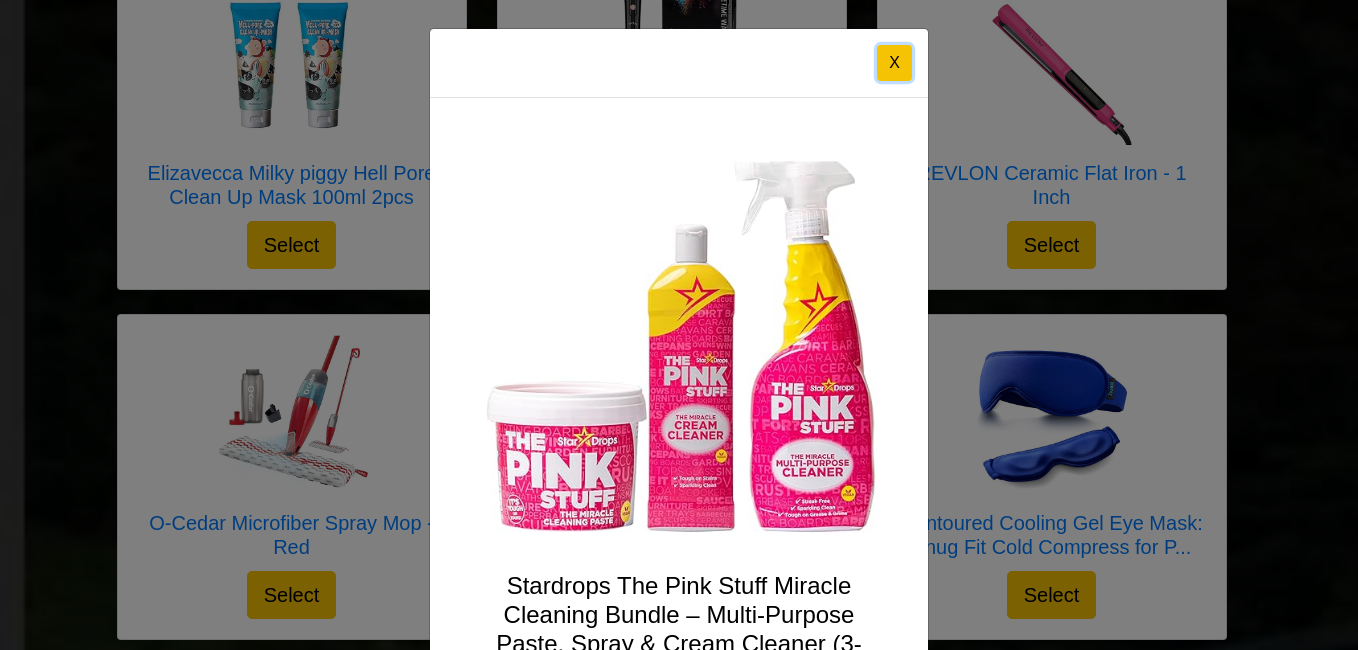 click on "X" at bounding box center (894, 63) 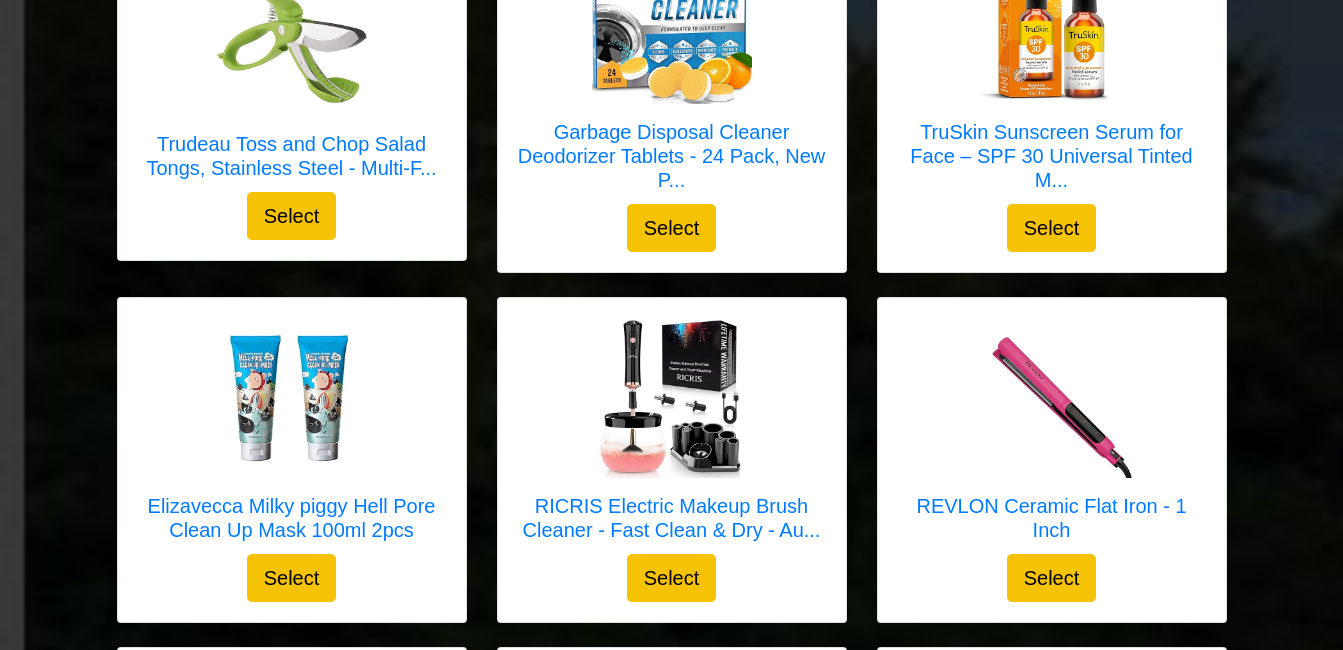 scroll, scrollTop: 1121, scrollLeft: 0, axis: vertical 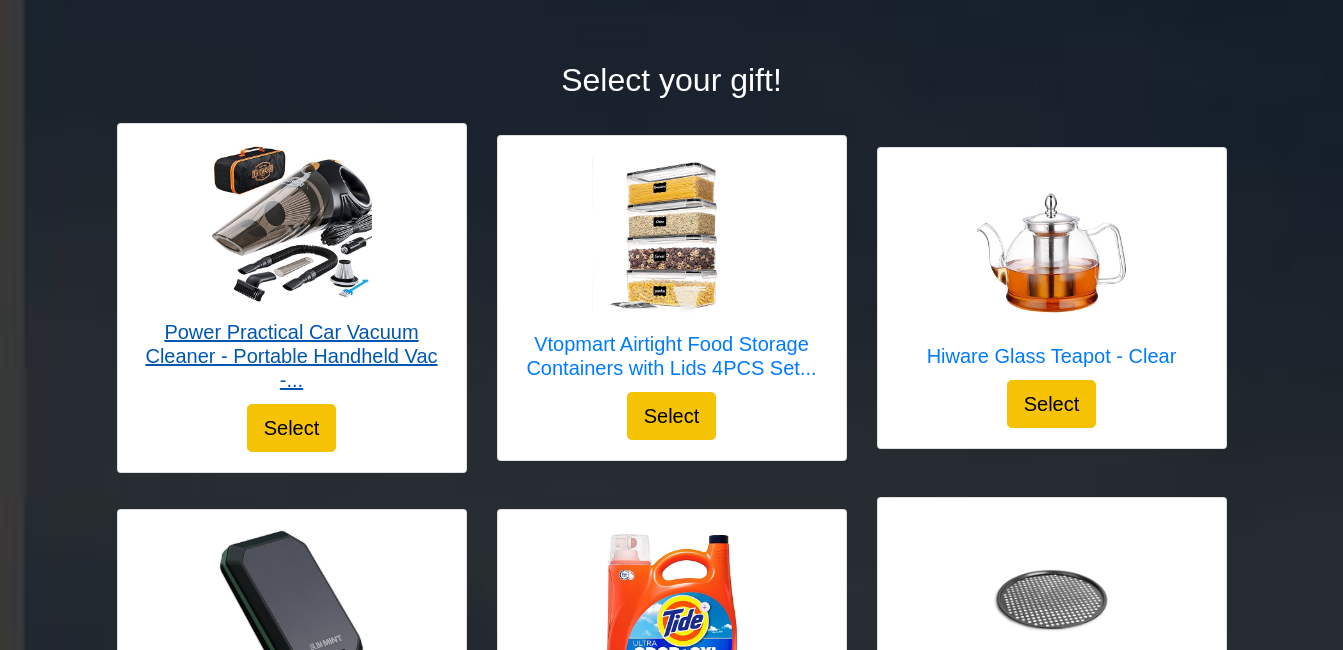 click on "Power Practical Car Vacuum Cleaner - Portable Handheld Vac -..." at bounding box center [292, 356] 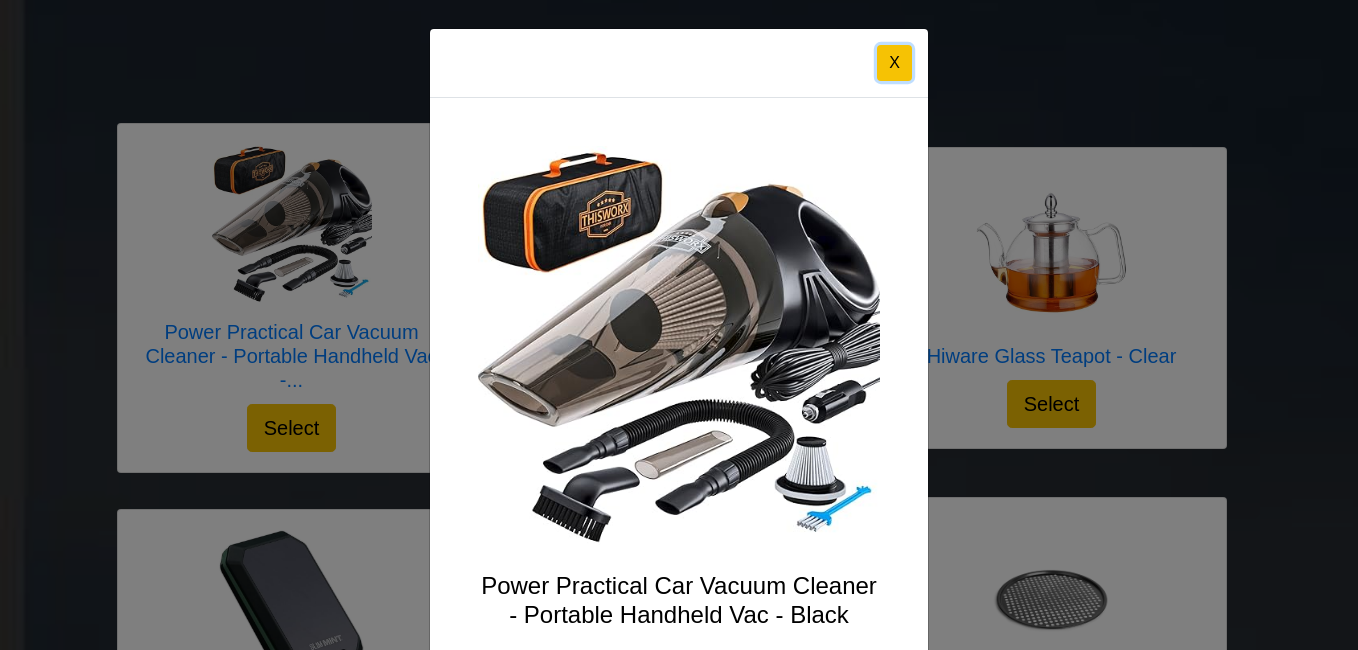 click on "X" at bounding box center (894, 63) 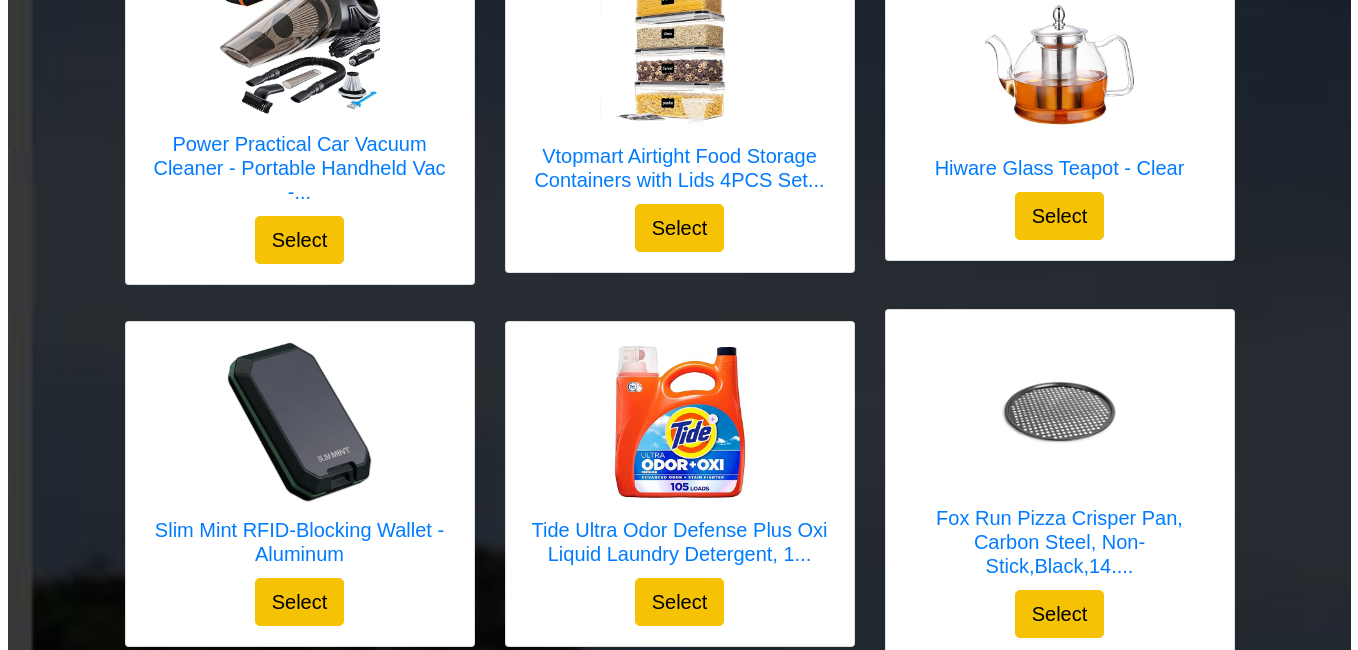 scroll, scrollTop: 413, scrollLeft: 0, axis: vertical 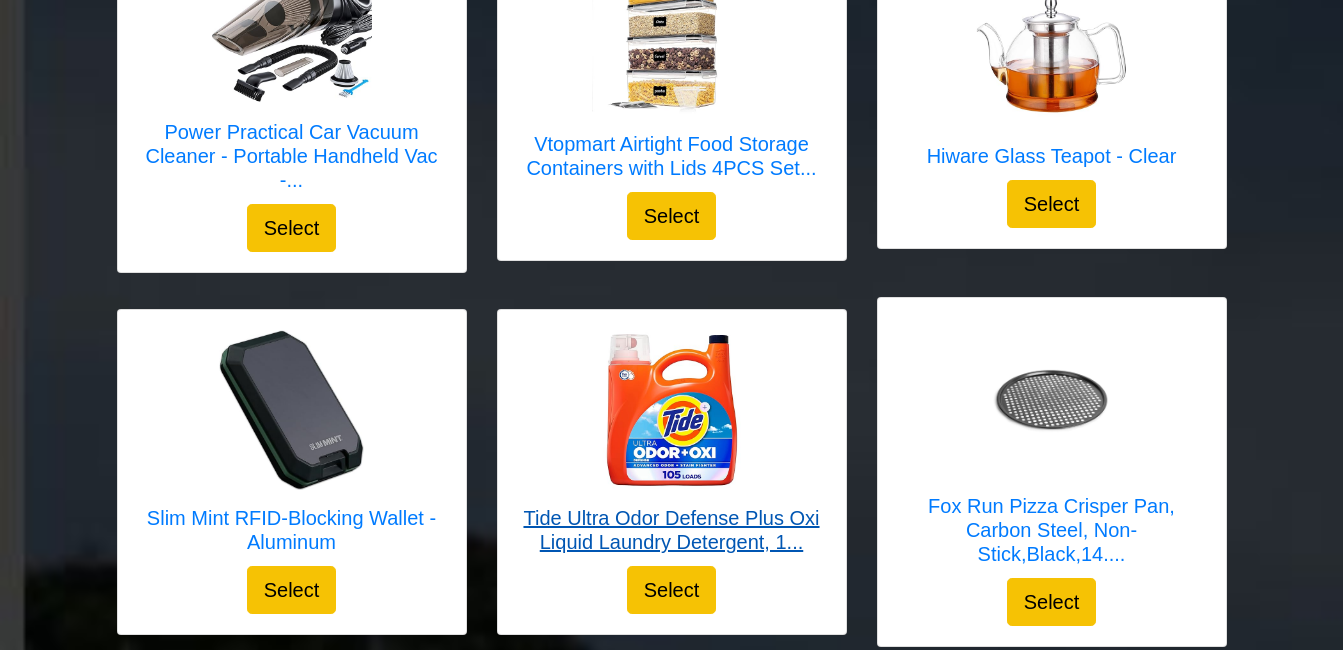 click on "Tide Ultra Odor Defense Plus Oxi Liquid Laundry Detergent, 1..." at bounding box center (672, 530) 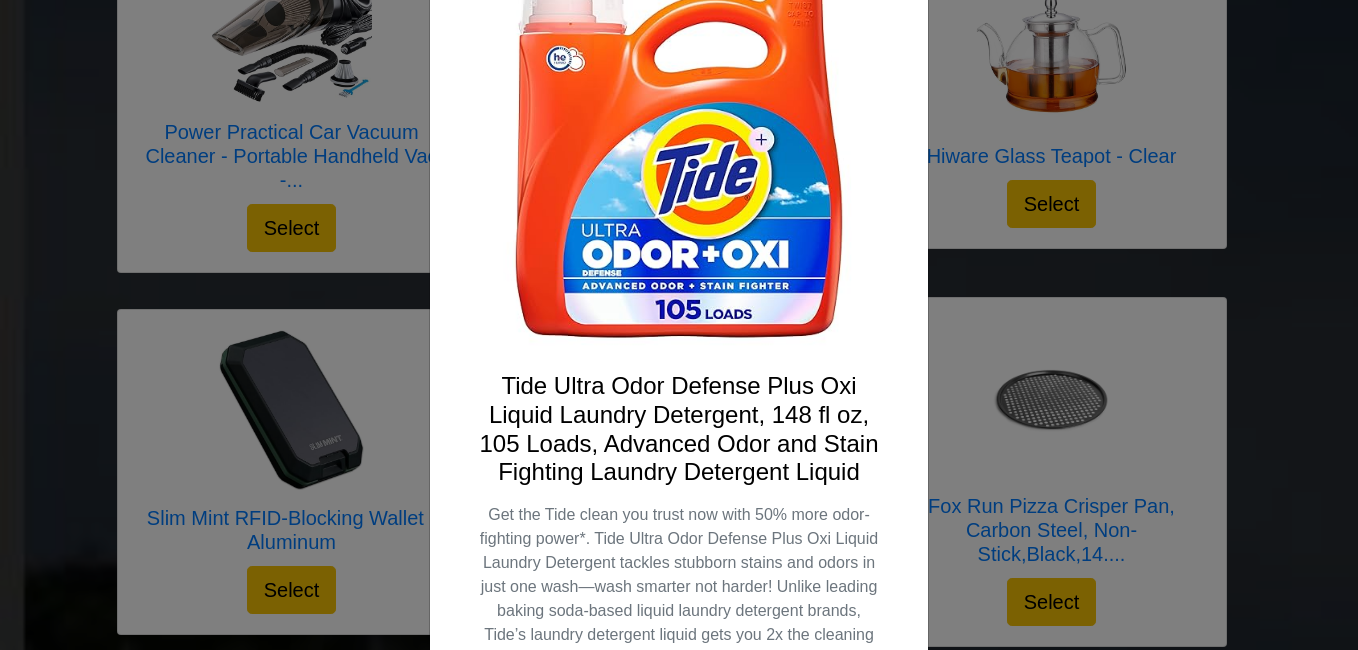 scroll, scrollTop: 227, scrollLeft: 0, axis: vertical 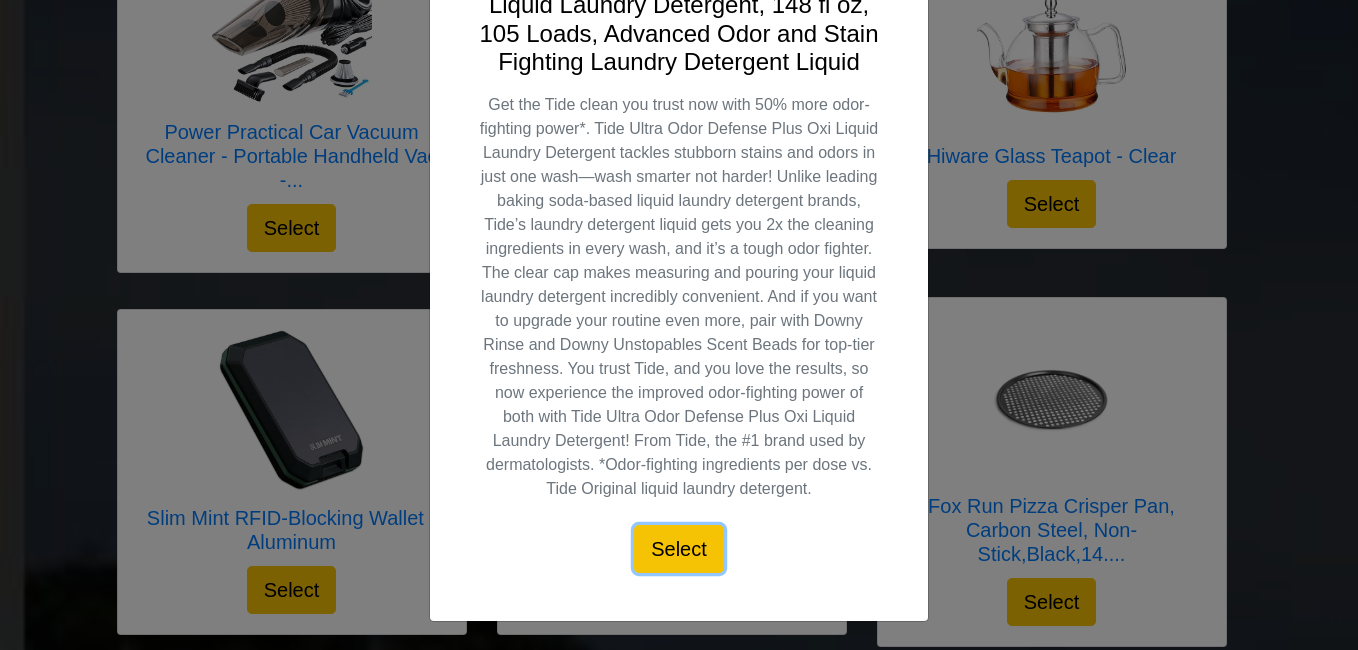 click on "Select" at bounding box center [679, 549] 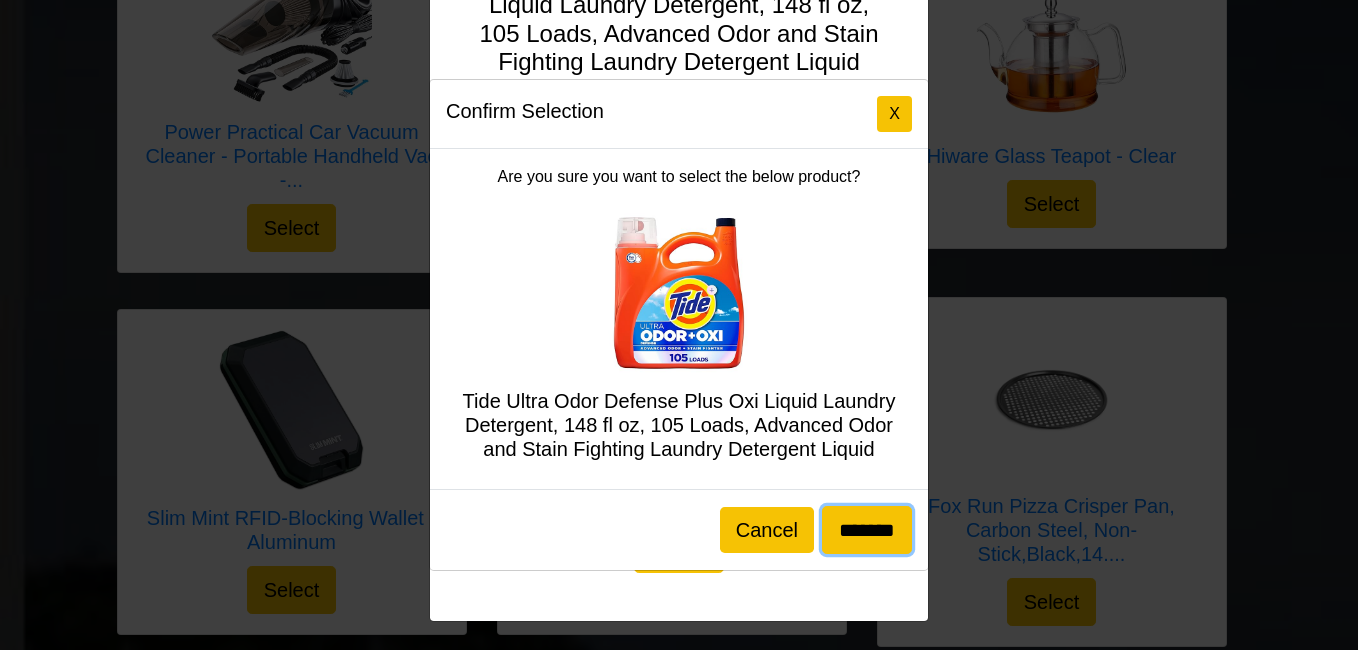 click on "*******" at bounding box center (867, 530) 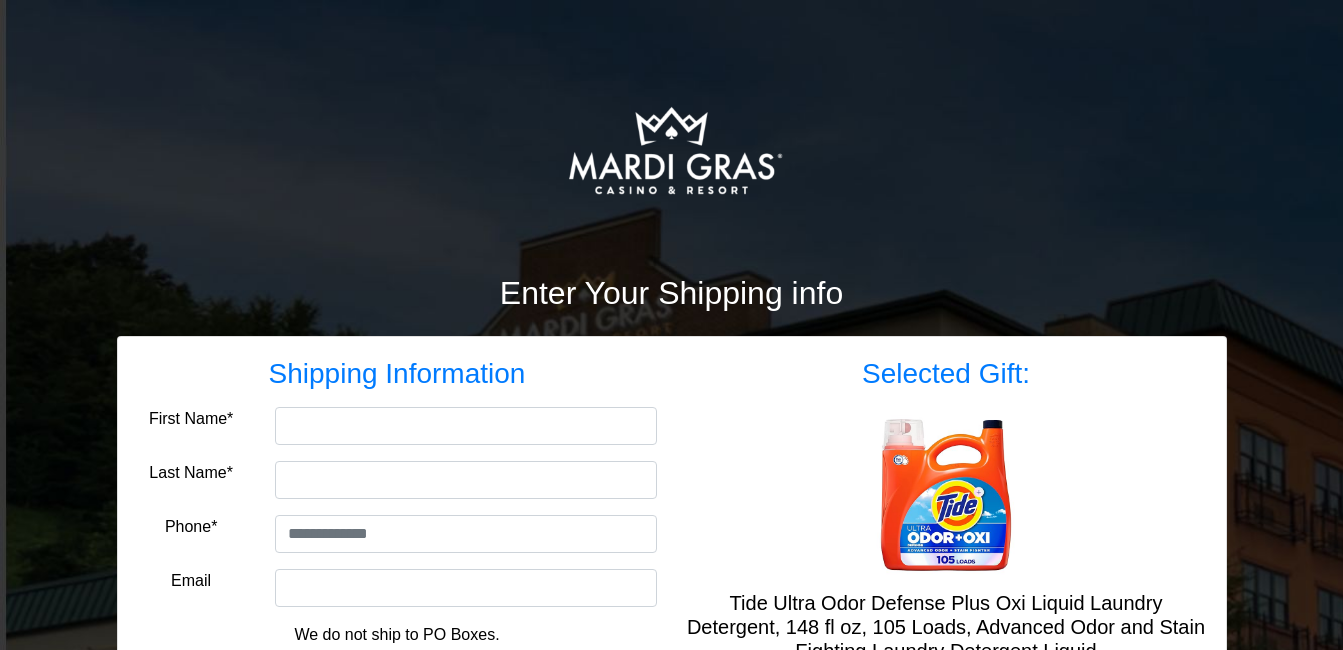 scroll, scrollTop: 0, scrollLeft: 0, axis: both 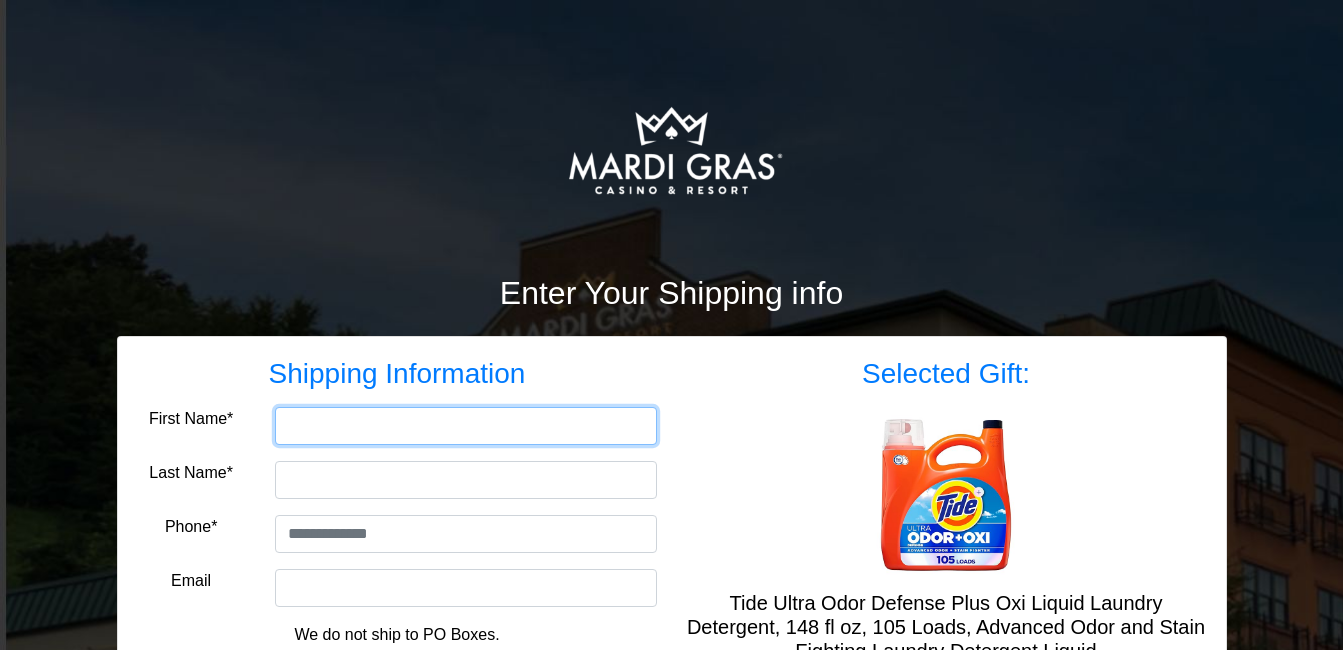 click on "First Name*" at bounding box center [466, 426] 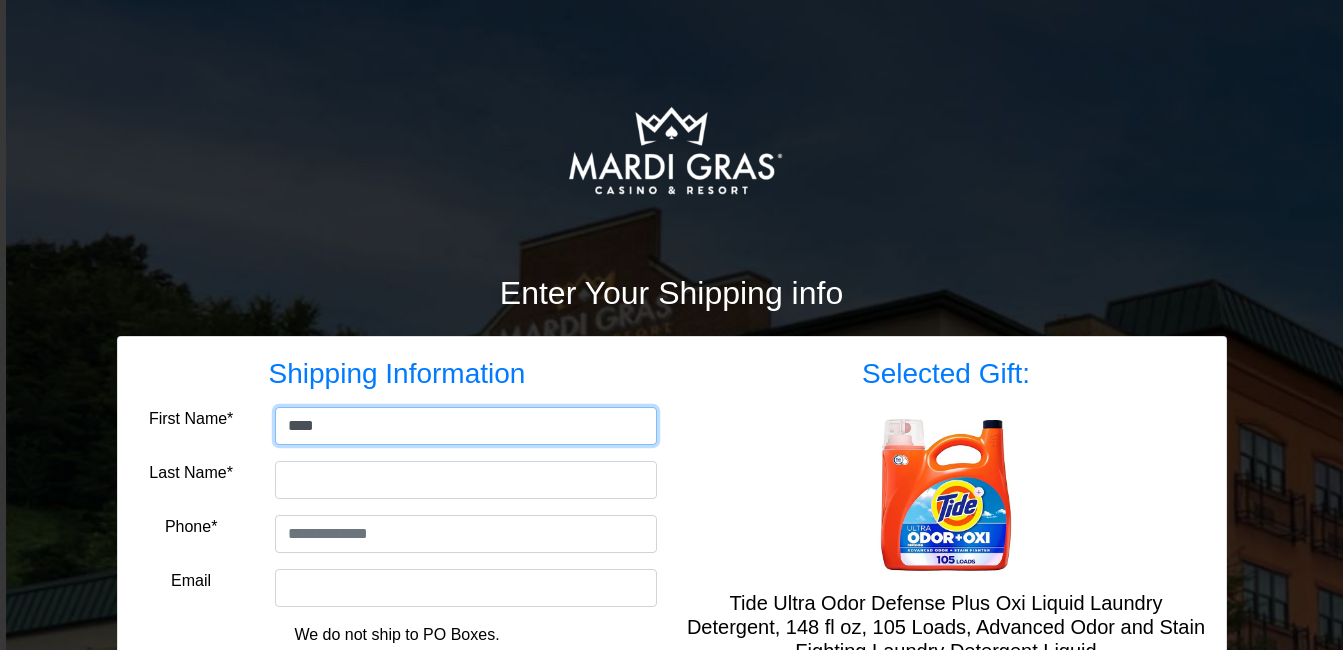 type on "*****" 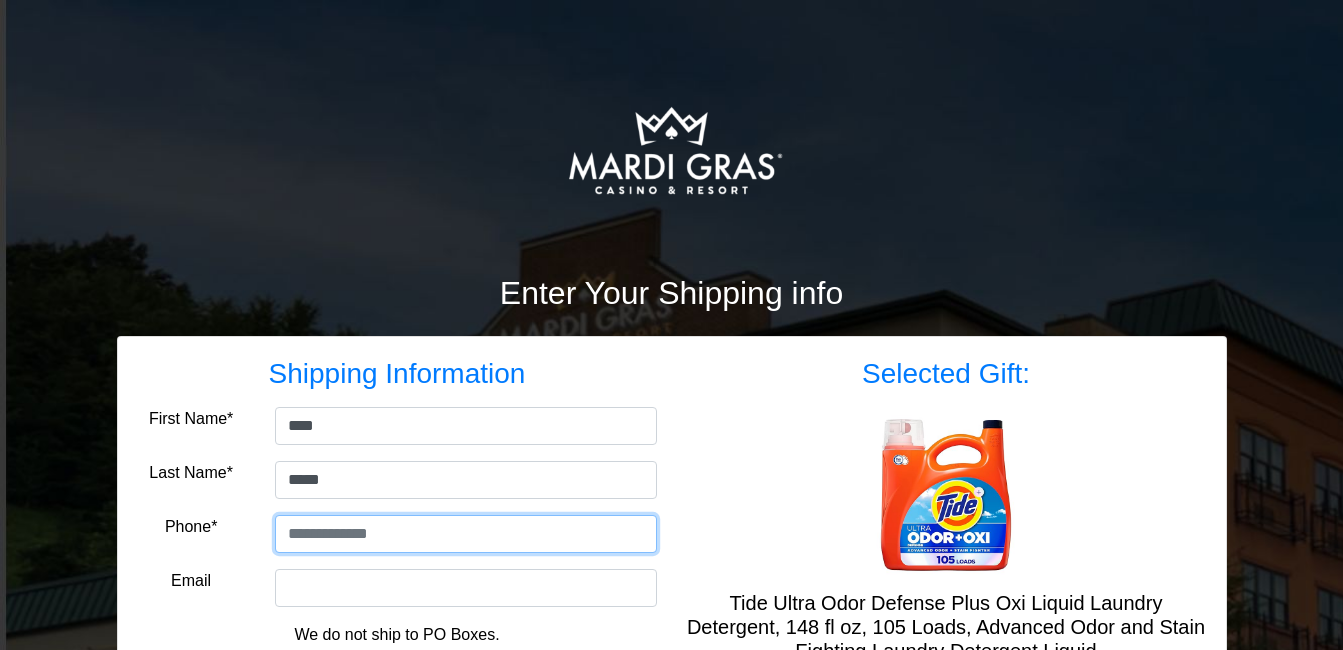 type on "**********" 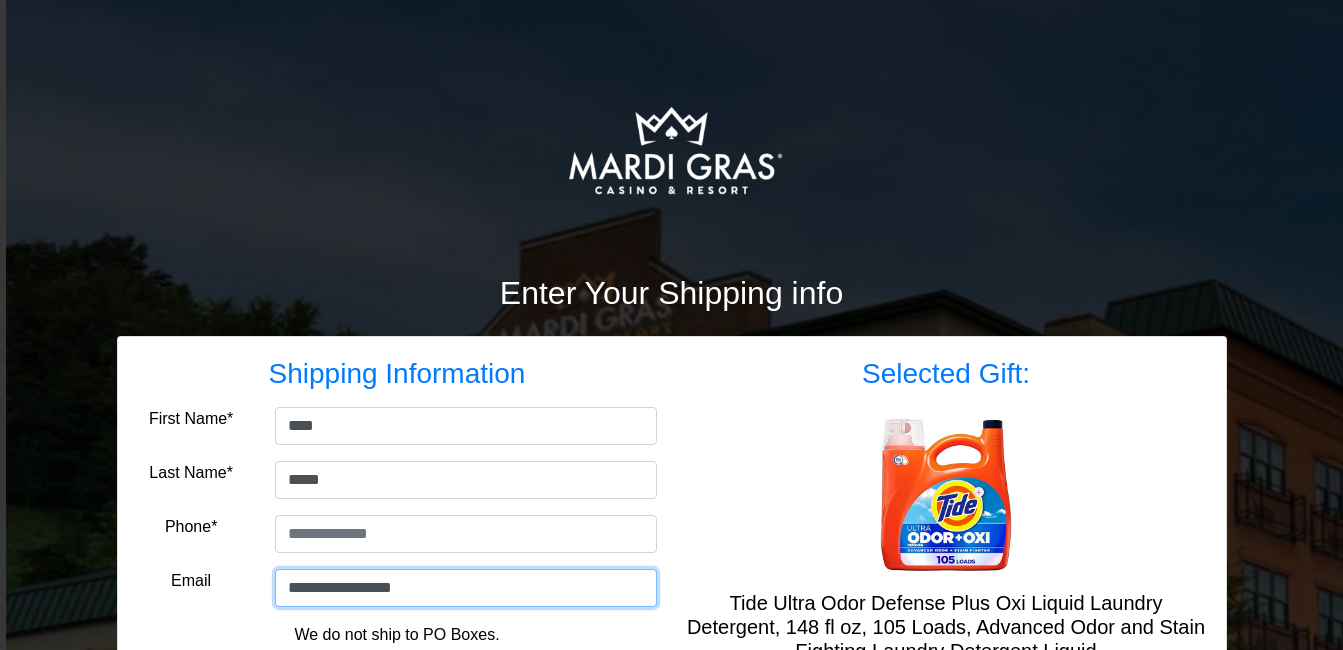 type on "**********" 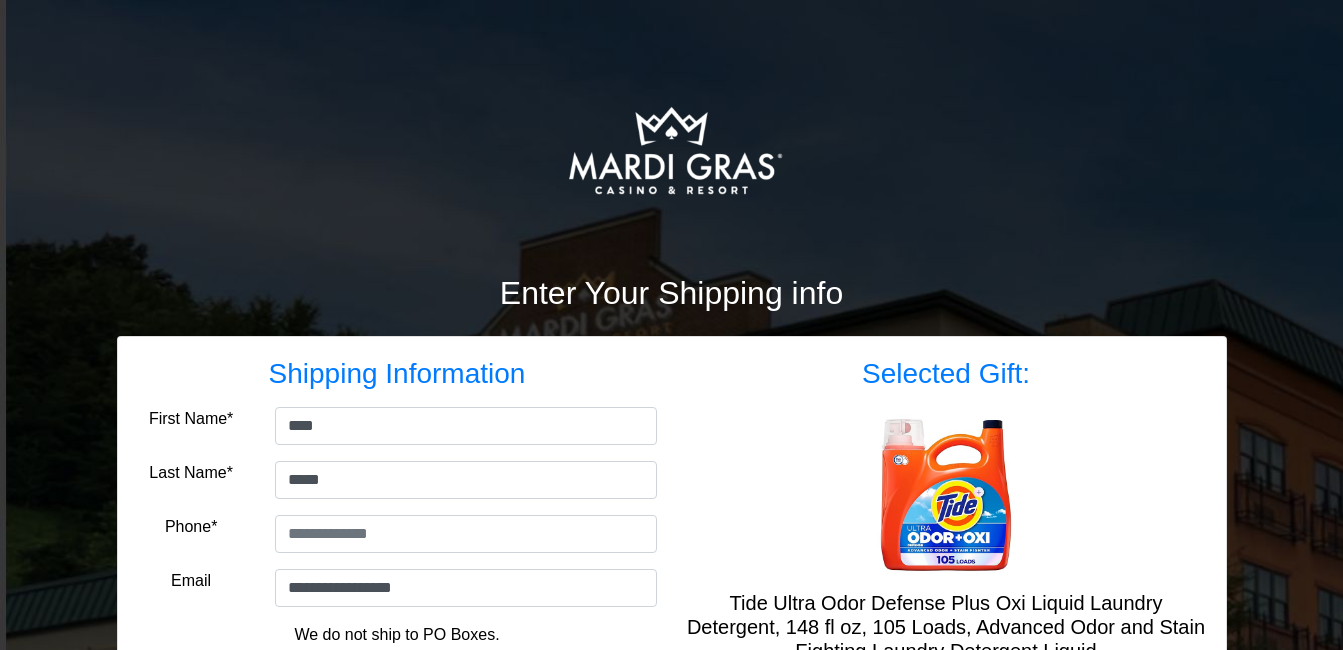 type on "**********" 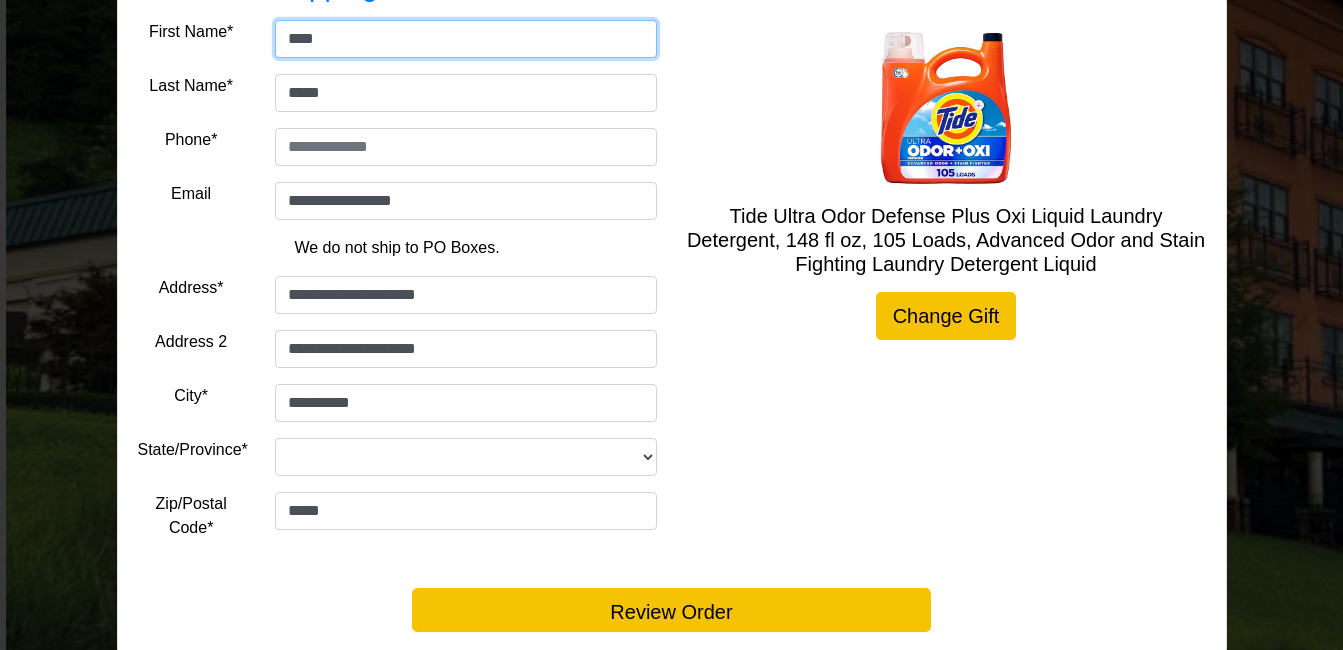 scroll, scrollTop: 438, scrollLeft: 0, axis: vertical 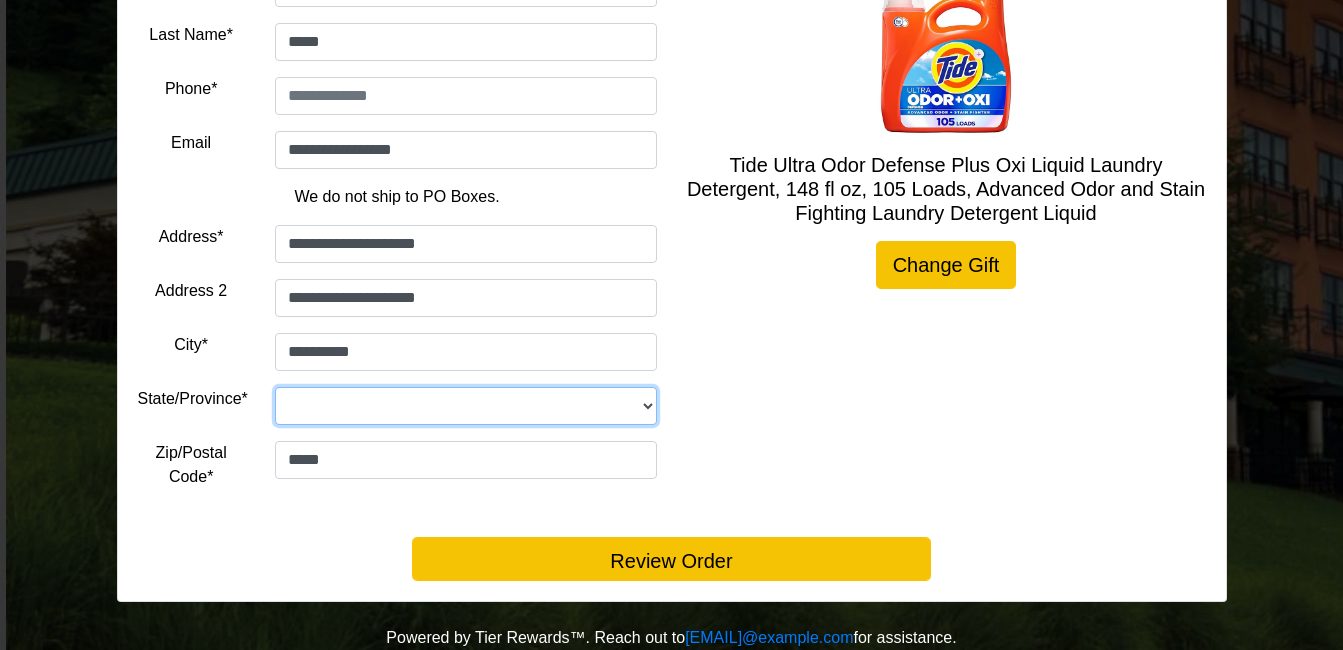 click on "**********" at bounding box center [466, 406] 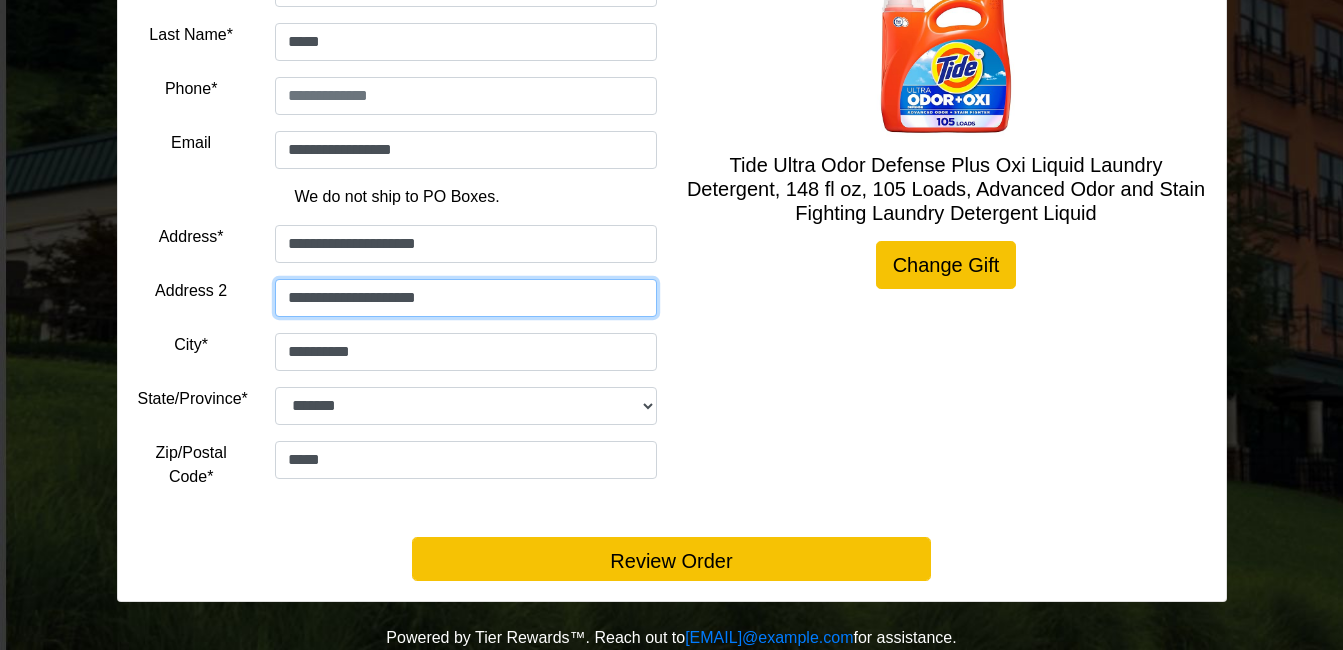 click on "**********" at bounding box center (466, 298) 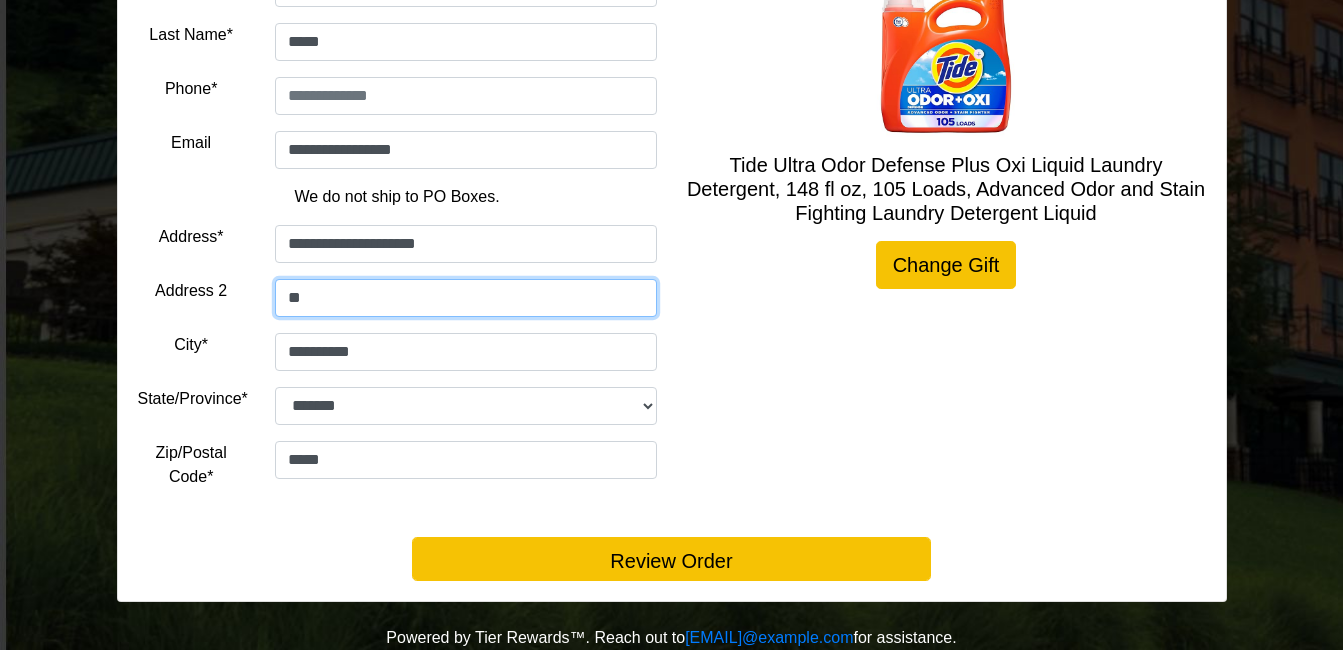 type on "*" 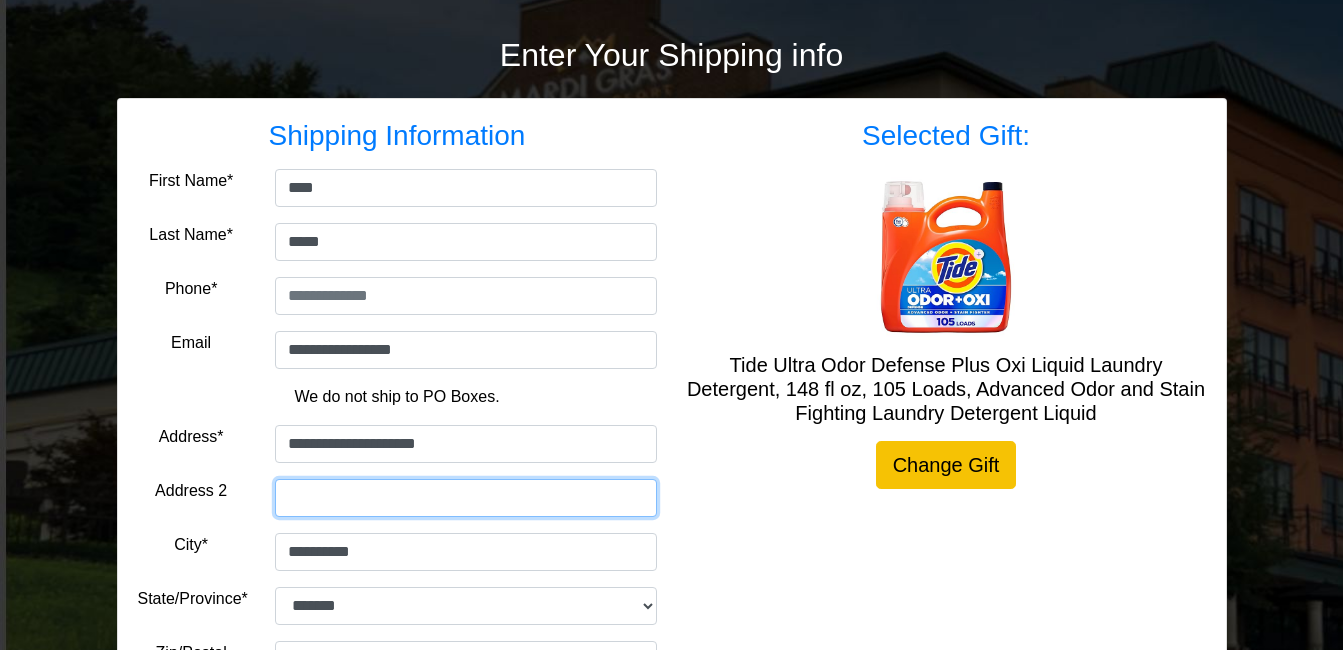 scroll, scrollTop: 171, scrollLeft: 0, axis: vertical 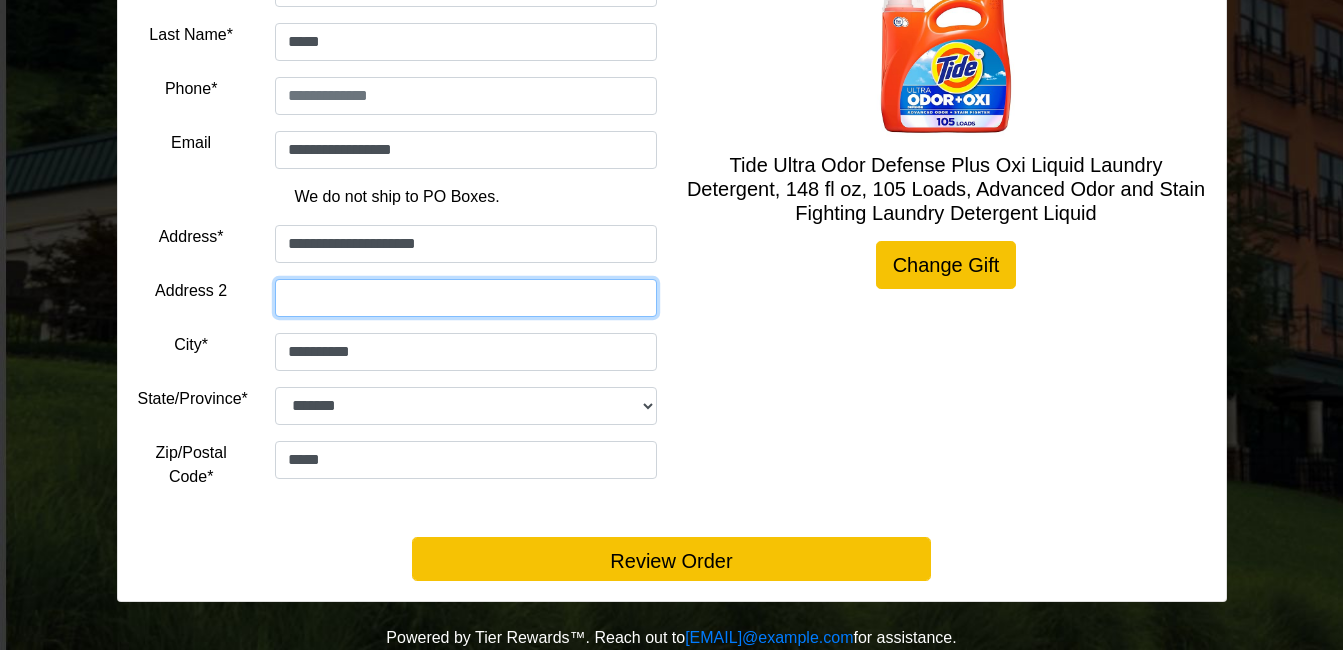 type 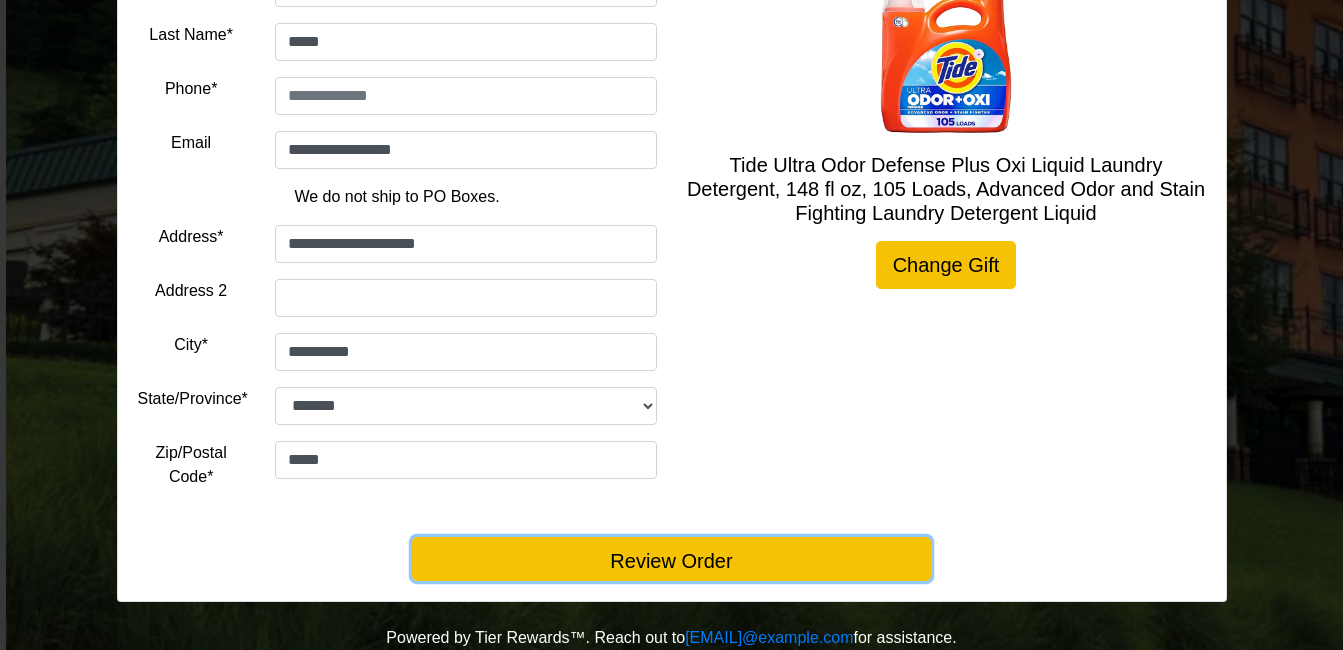 click on "Review Order" at bounding box center (671, 559) 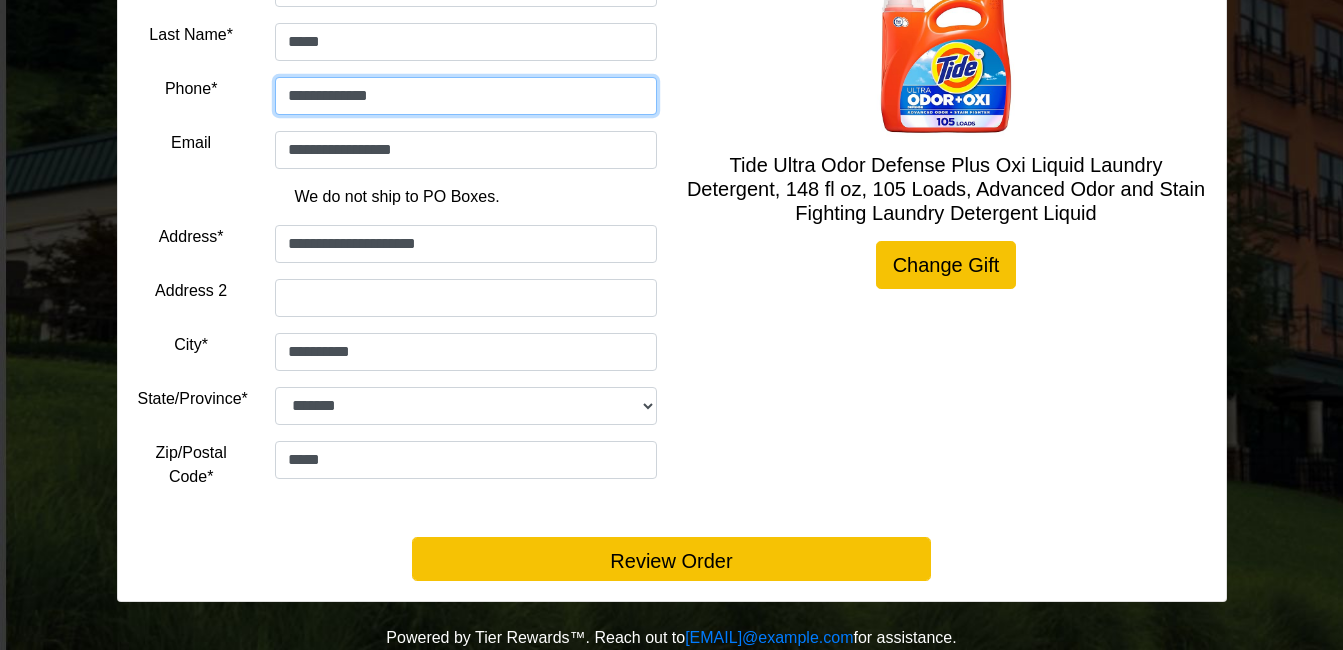 type on "**********" 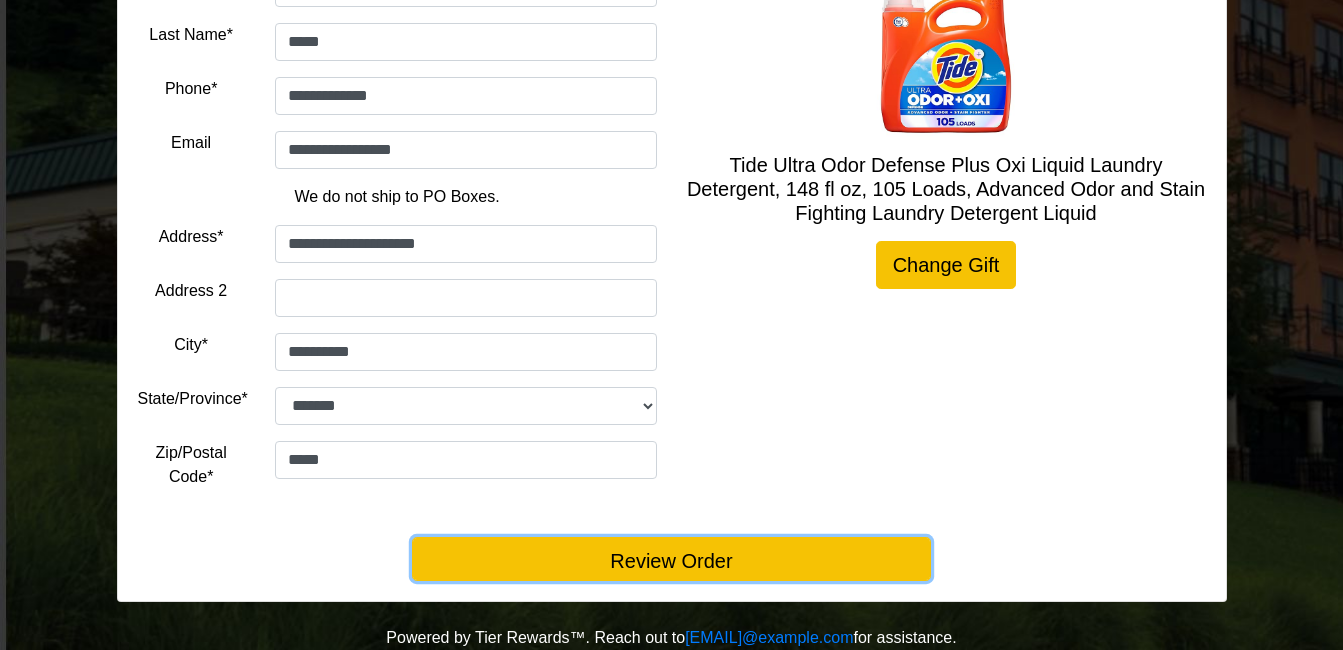 click on "Review Order" at bounding box center (671, 559) 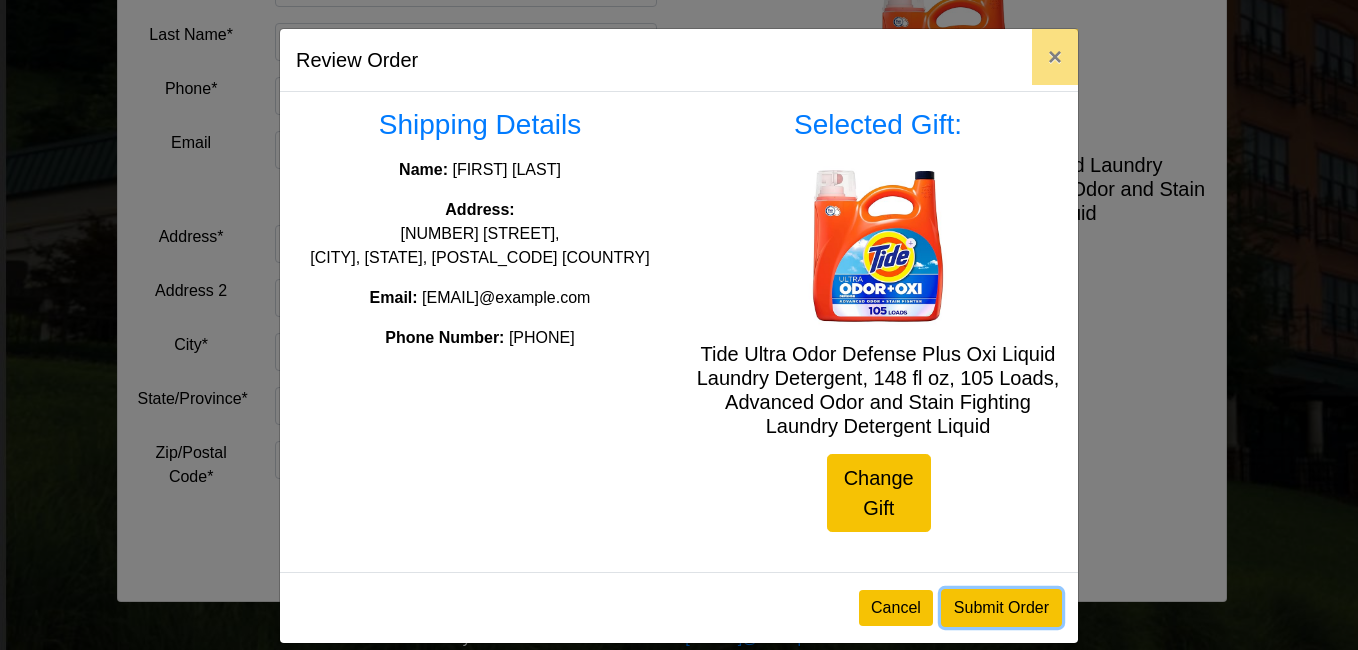 click on "Submit Order" at bounding box center (1001, 608) 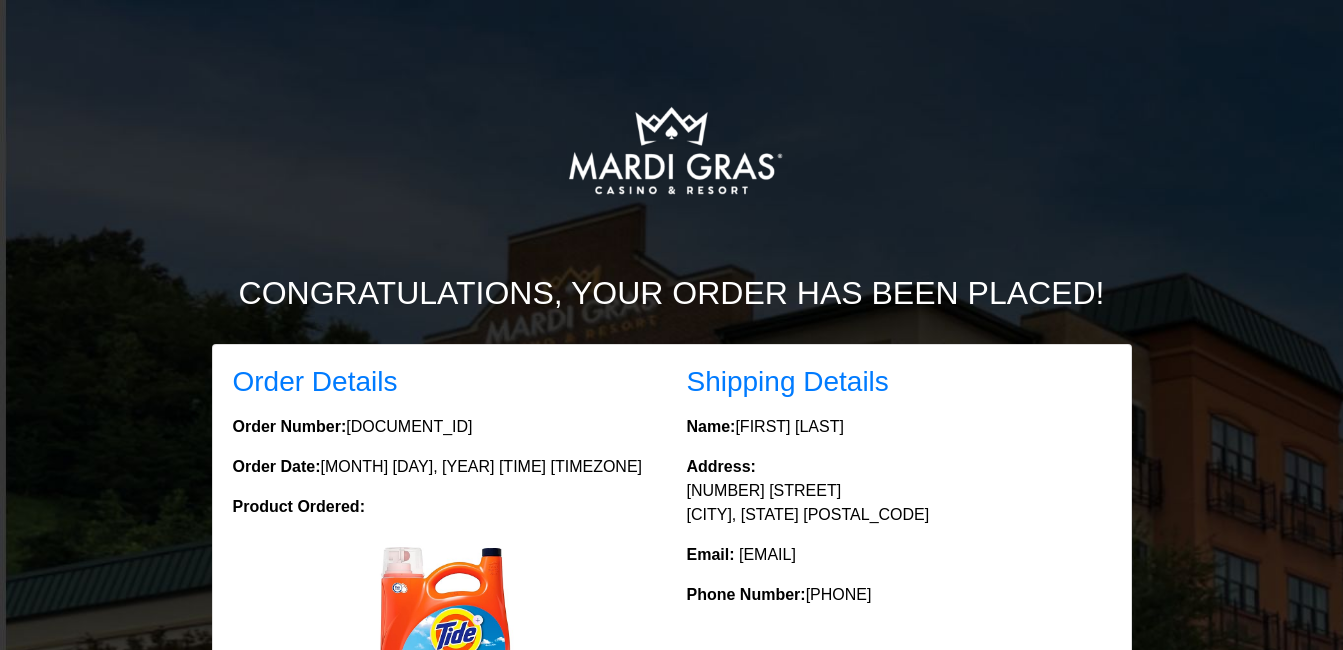 scroll, scrollTop: 0, scrollLeft: 0, axis: both 